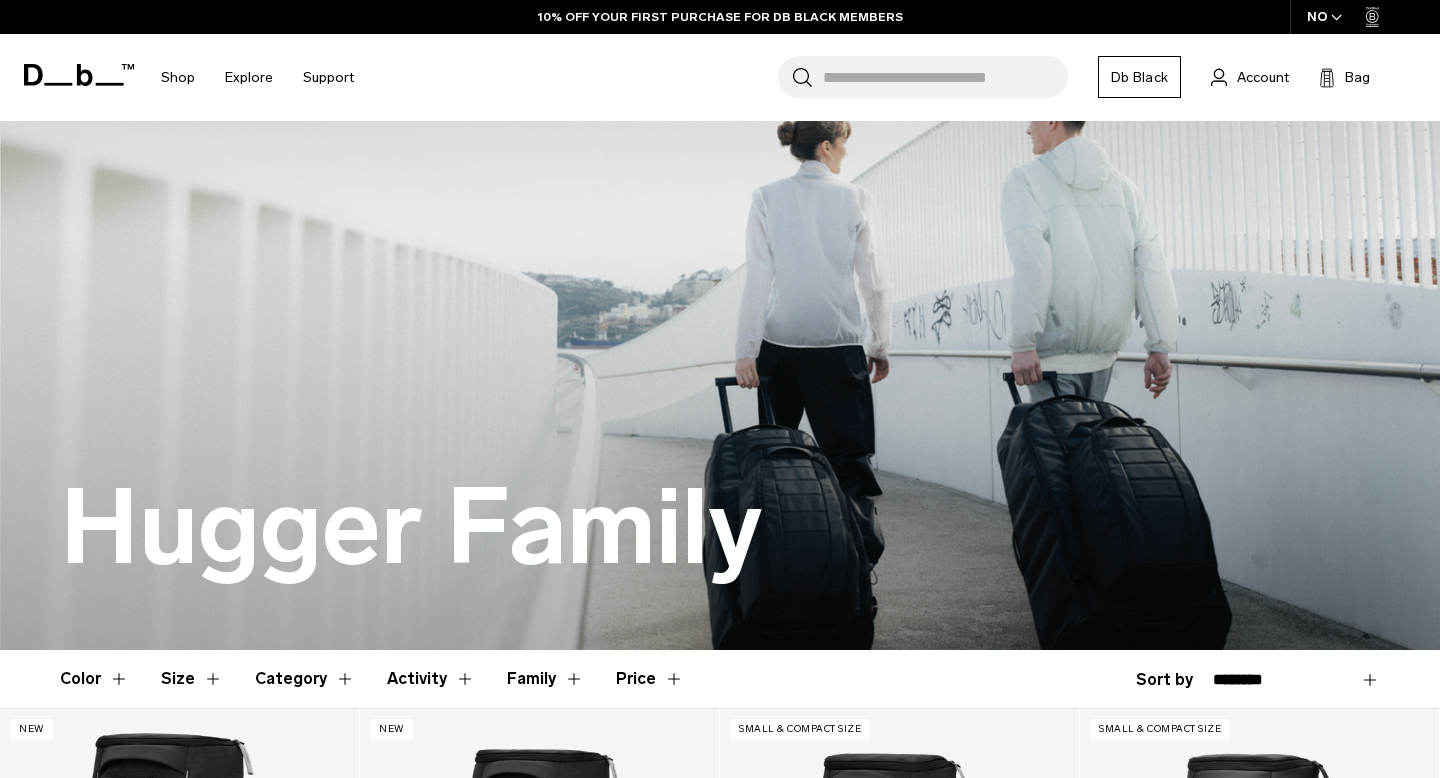 scroll, scrollTop: 258, scrollLeft: 0, axis: vertical 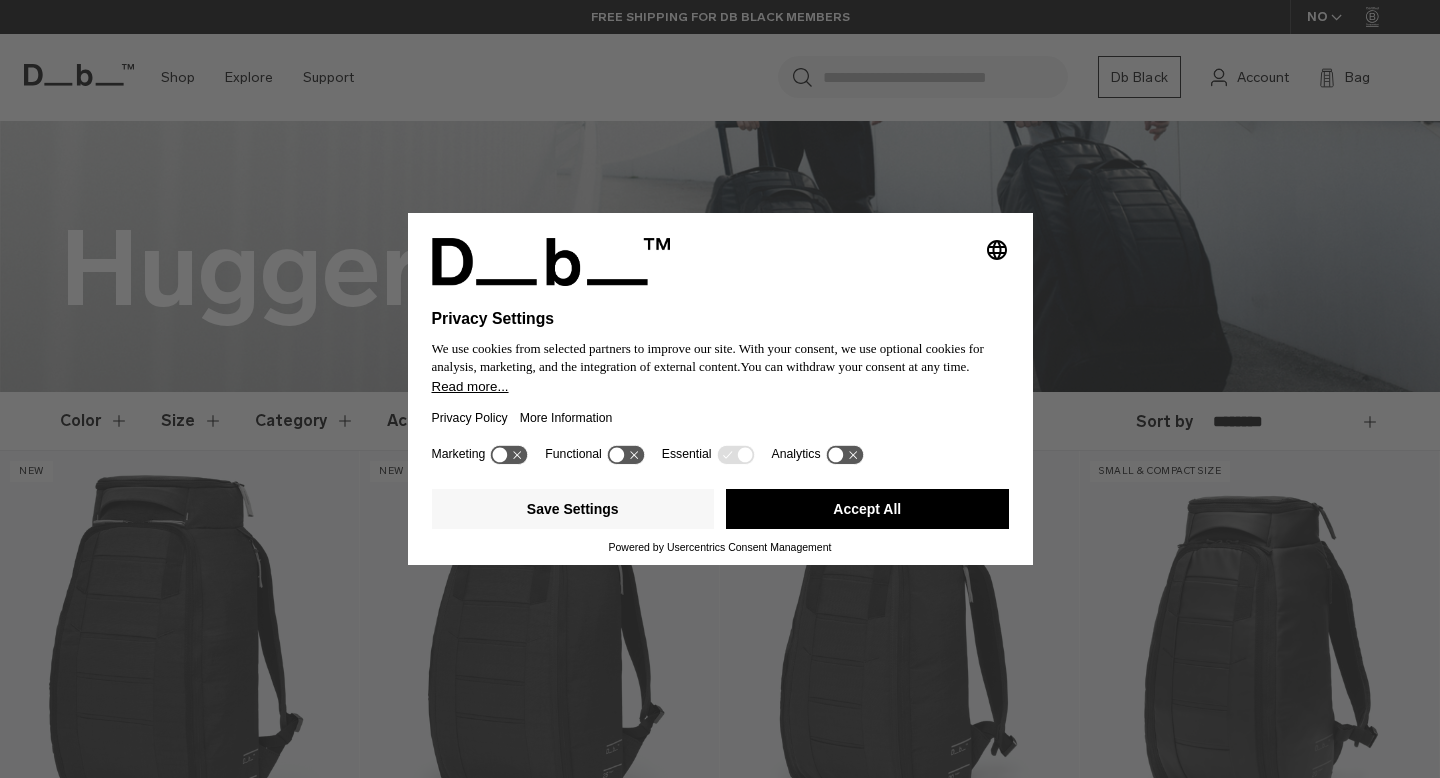 click on "Selecting an option will immediately change the language Privacy Settings We use cookies from selected partners to improve our site. With your consent, we use optional cookies for analysis, marketing, and the integration of external content.  You can withdraw your consent at any time. Read more... Privacy Policy More Information Marketing Functional Essential Analytics Save Settings Accept All Powered by   Usercentrics Consent Management" at bounding box center [720, 389] 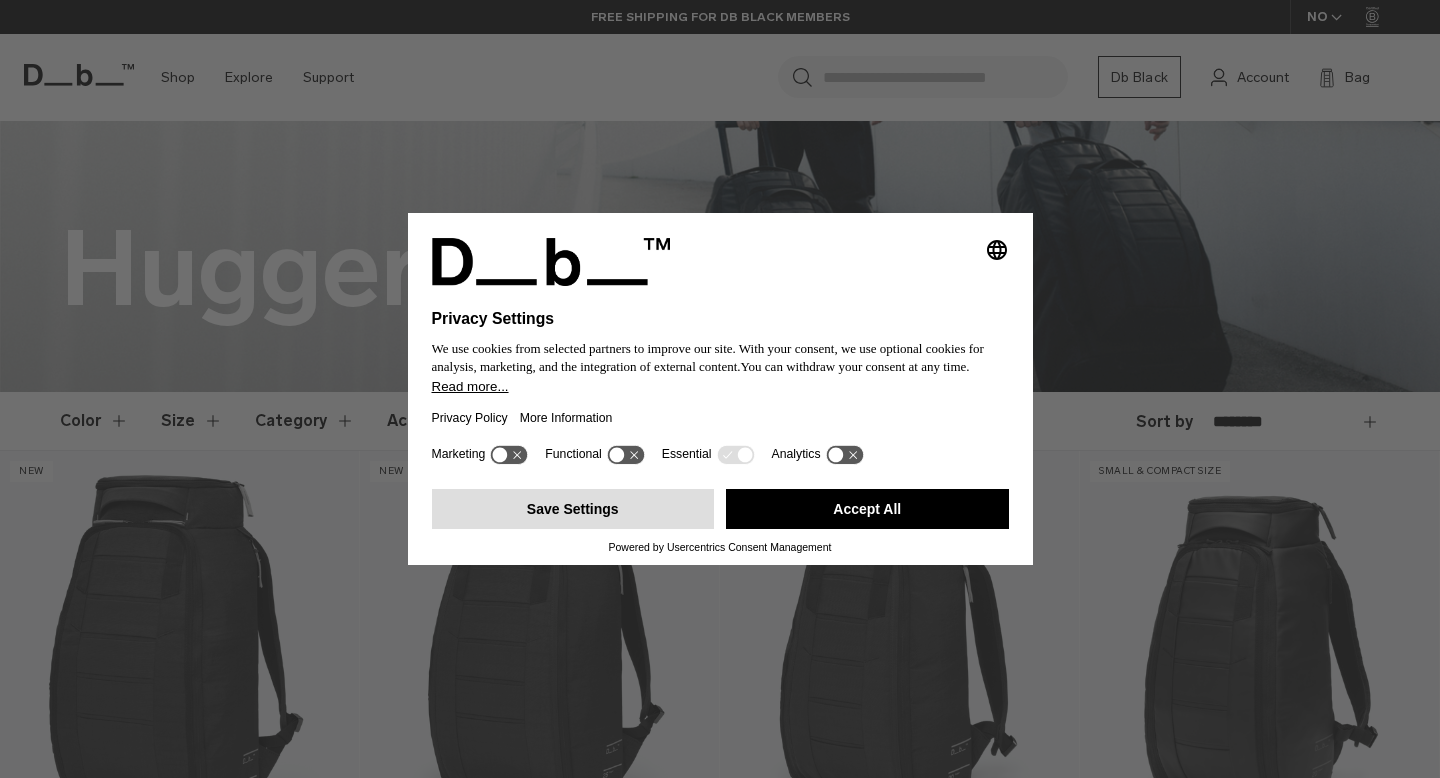 click on "Save Settings" at bounding box center [573, 509] 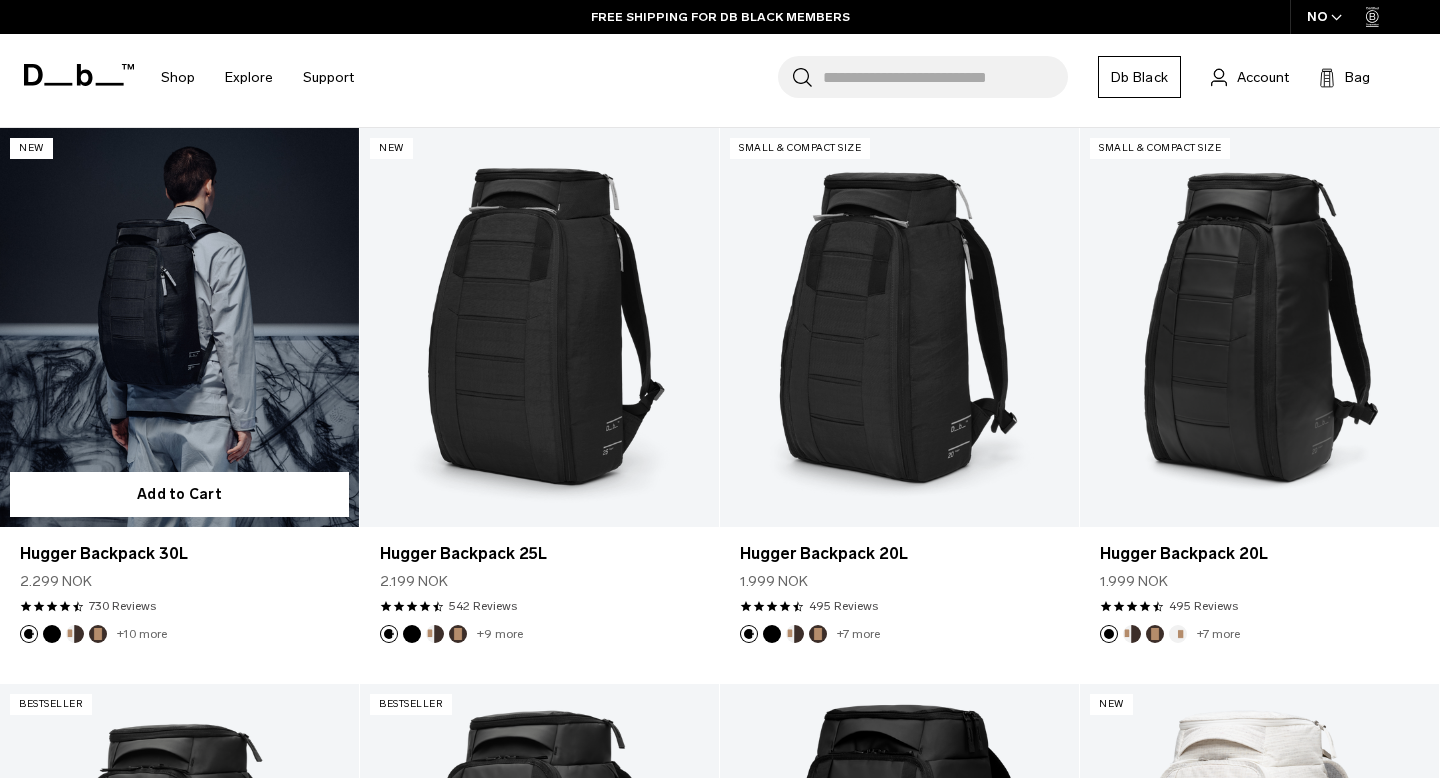scroll, scrollTop: 585, scrollLeft: 0, axis: vertical 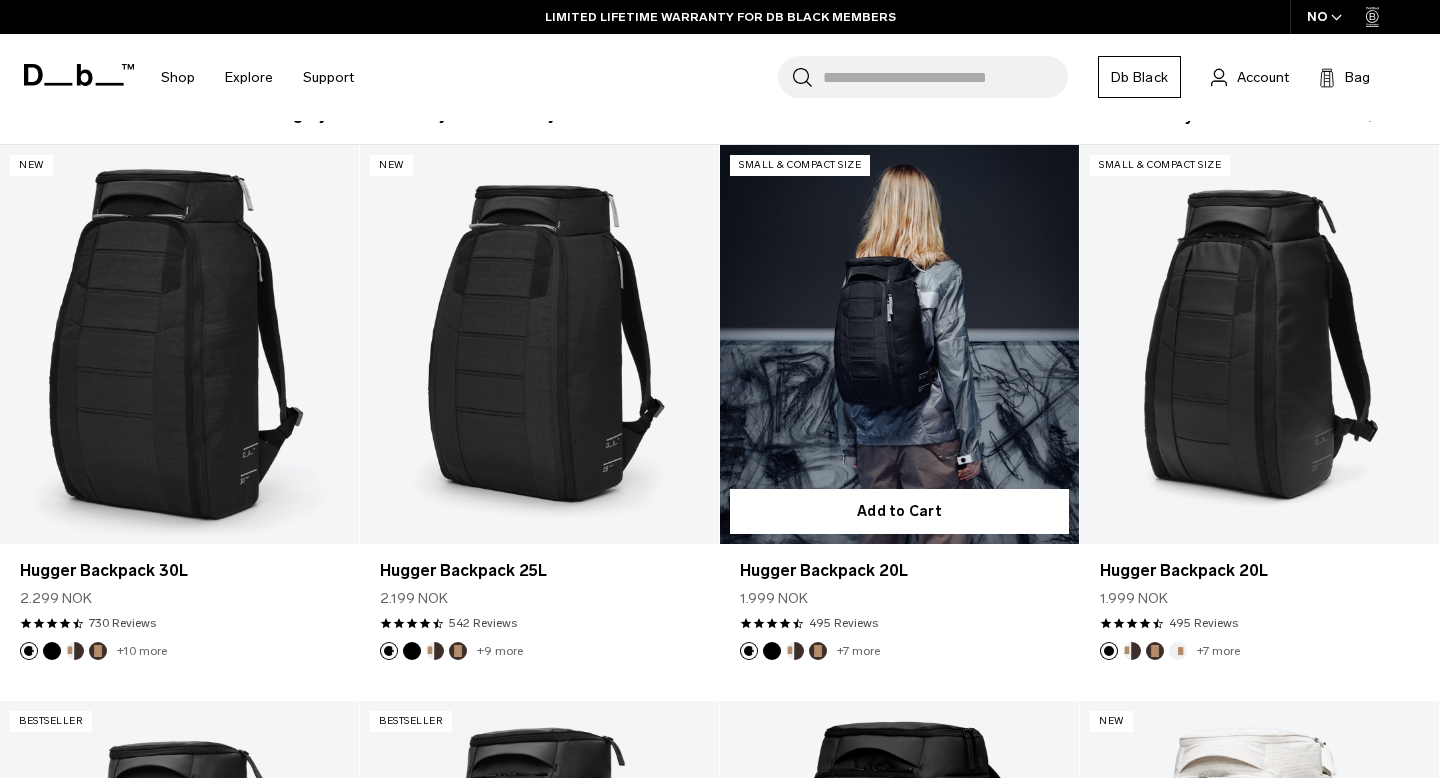 click at bounding box center [899, 344] 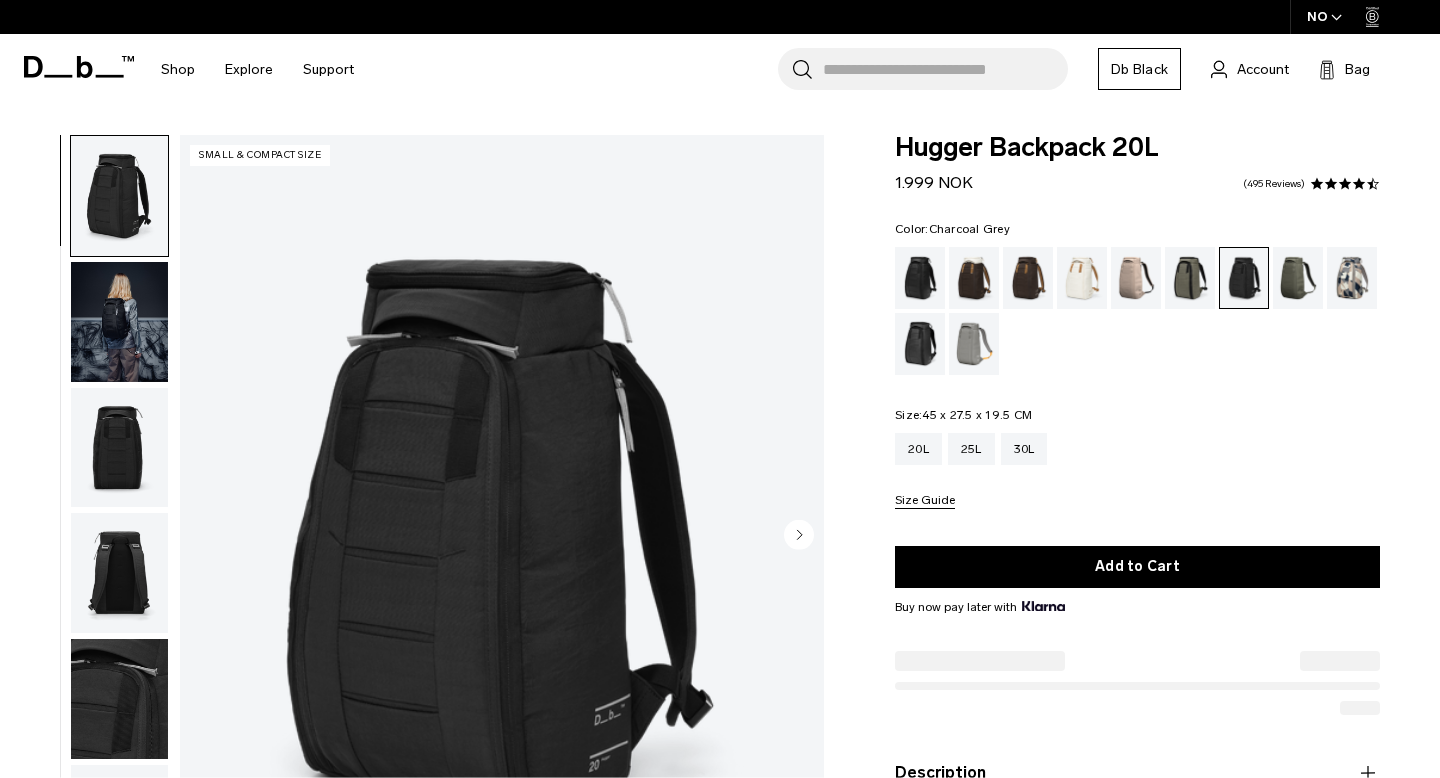 scroll, scrollTop: 0, scrollLeft: 0, axis: both 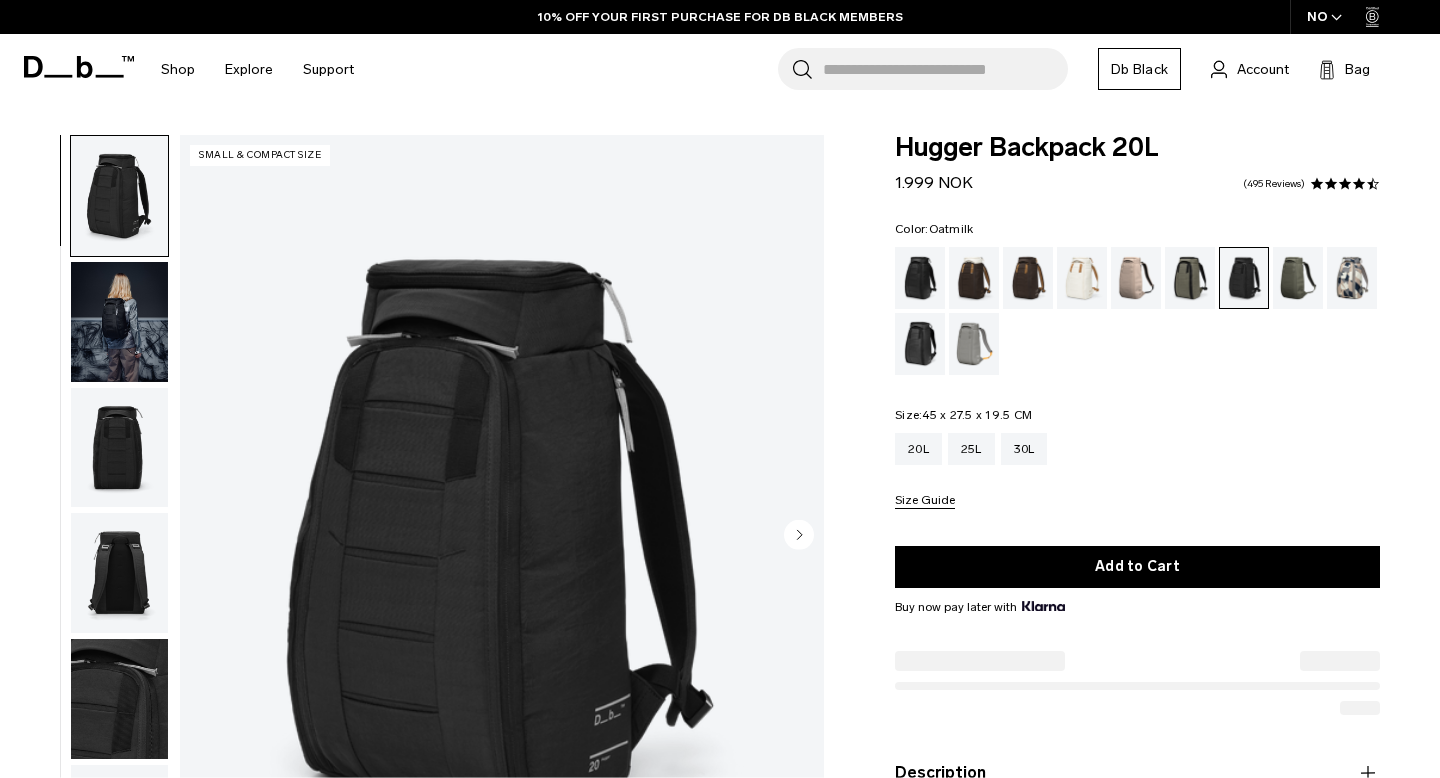 click at bounding box center (1082, 278) 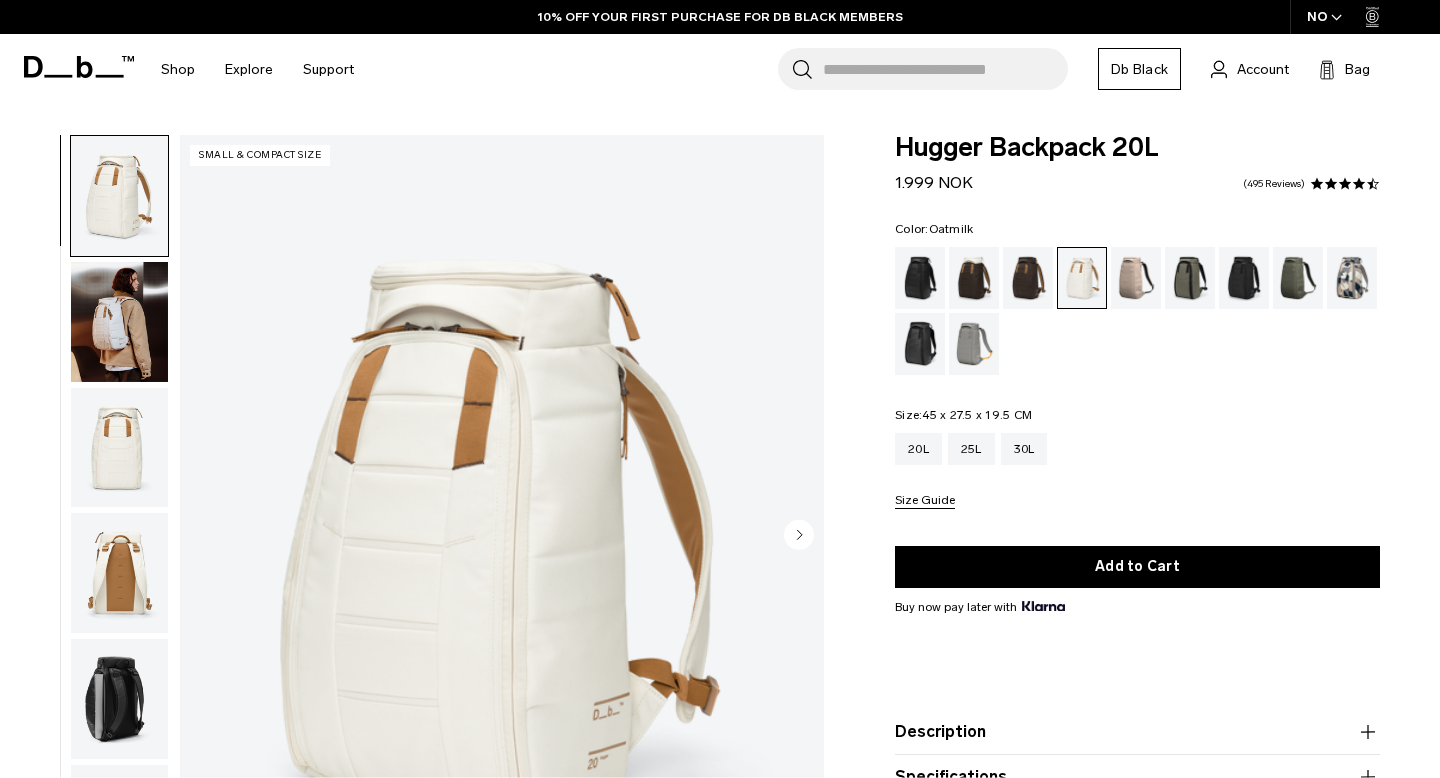 scroll, scrollTop: 45, scrollLeft: 0, axis: vertical 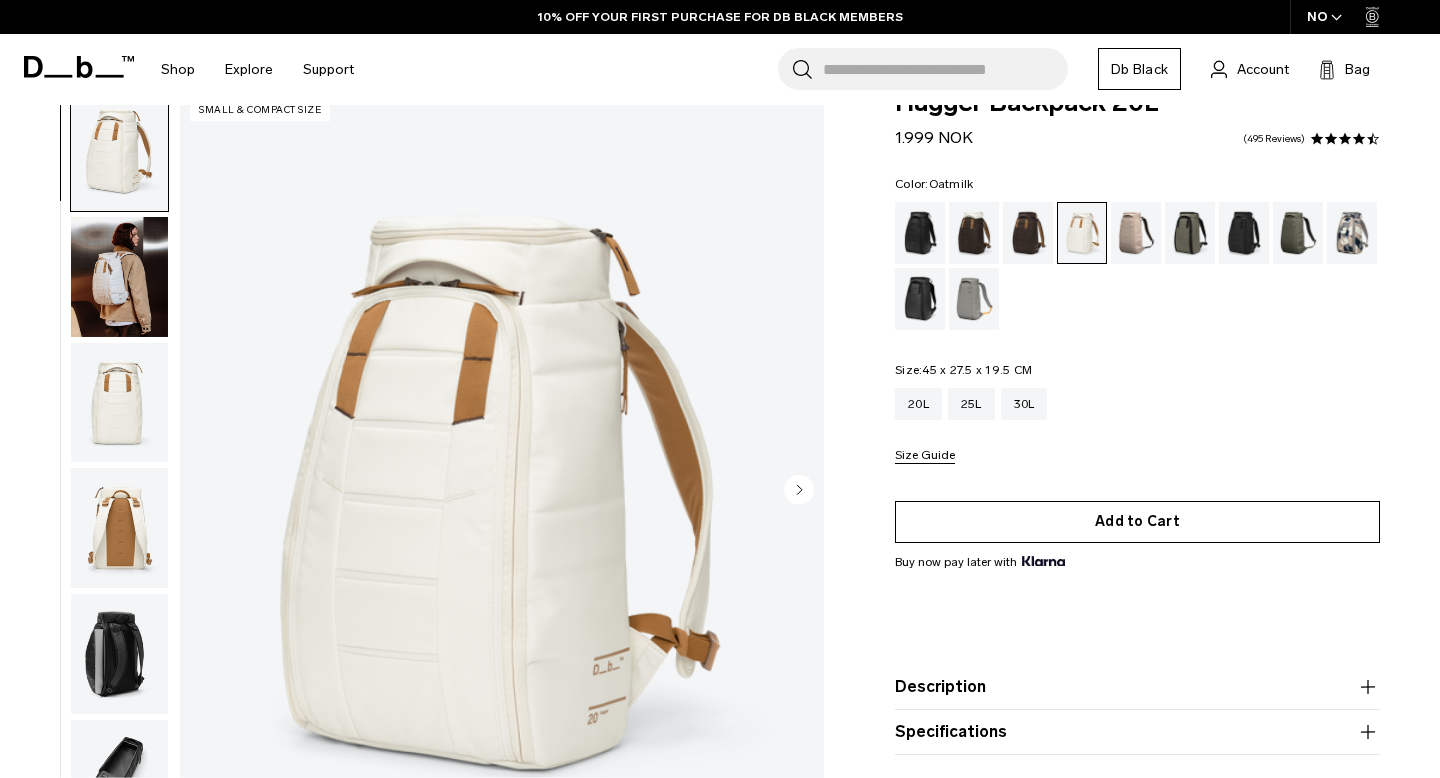 click on "Add to Cart" at bounding box center (1137, 522) 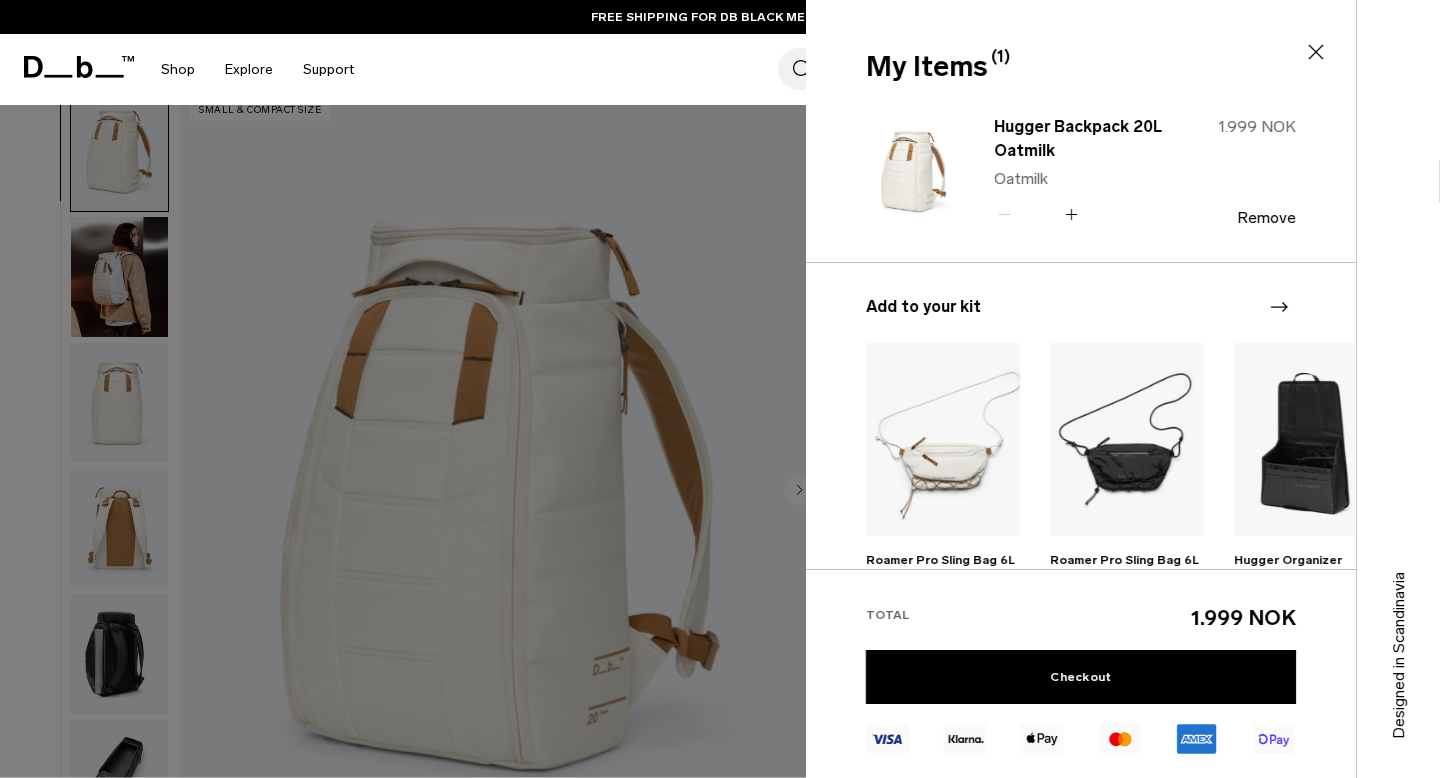 click at bounding box center [720, 389] 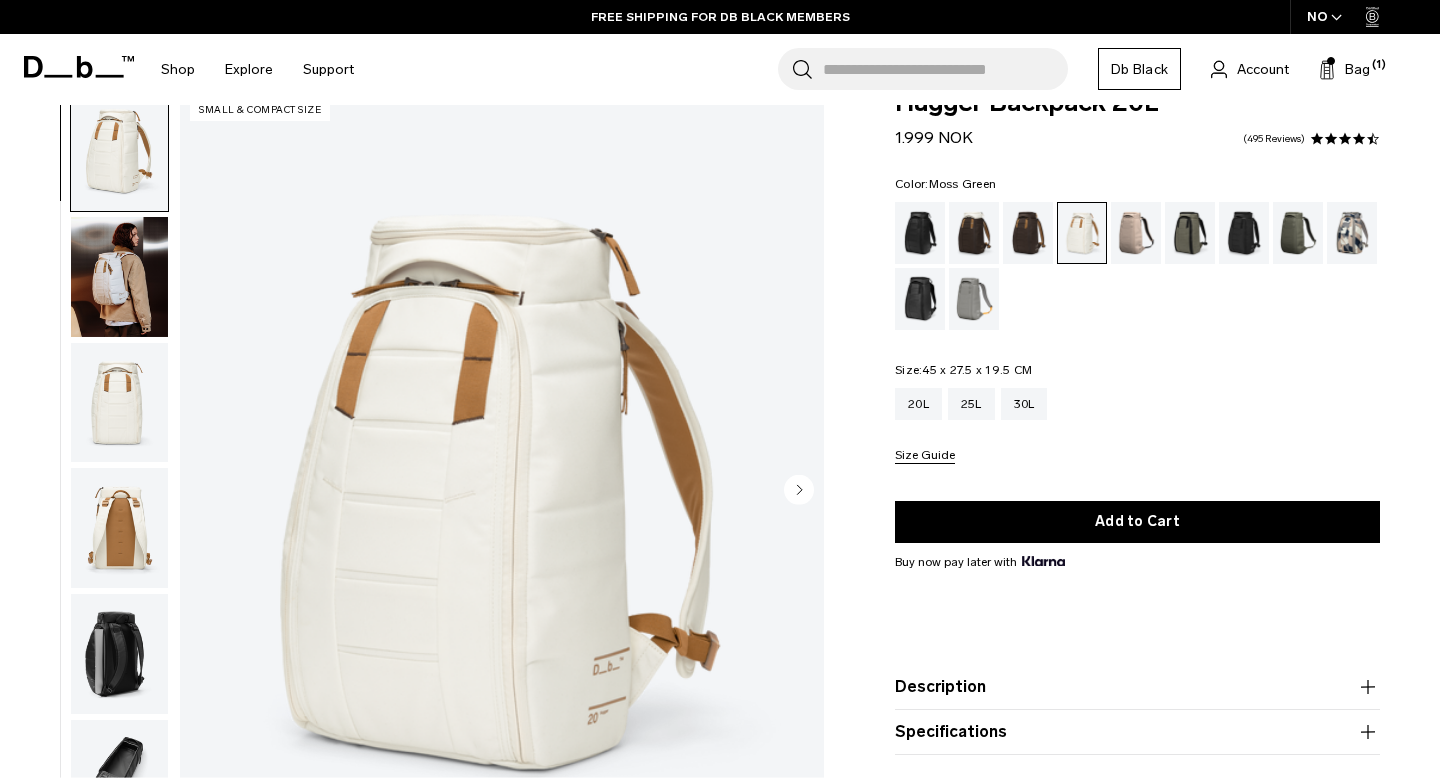 click at bounding box center (1298, 233) 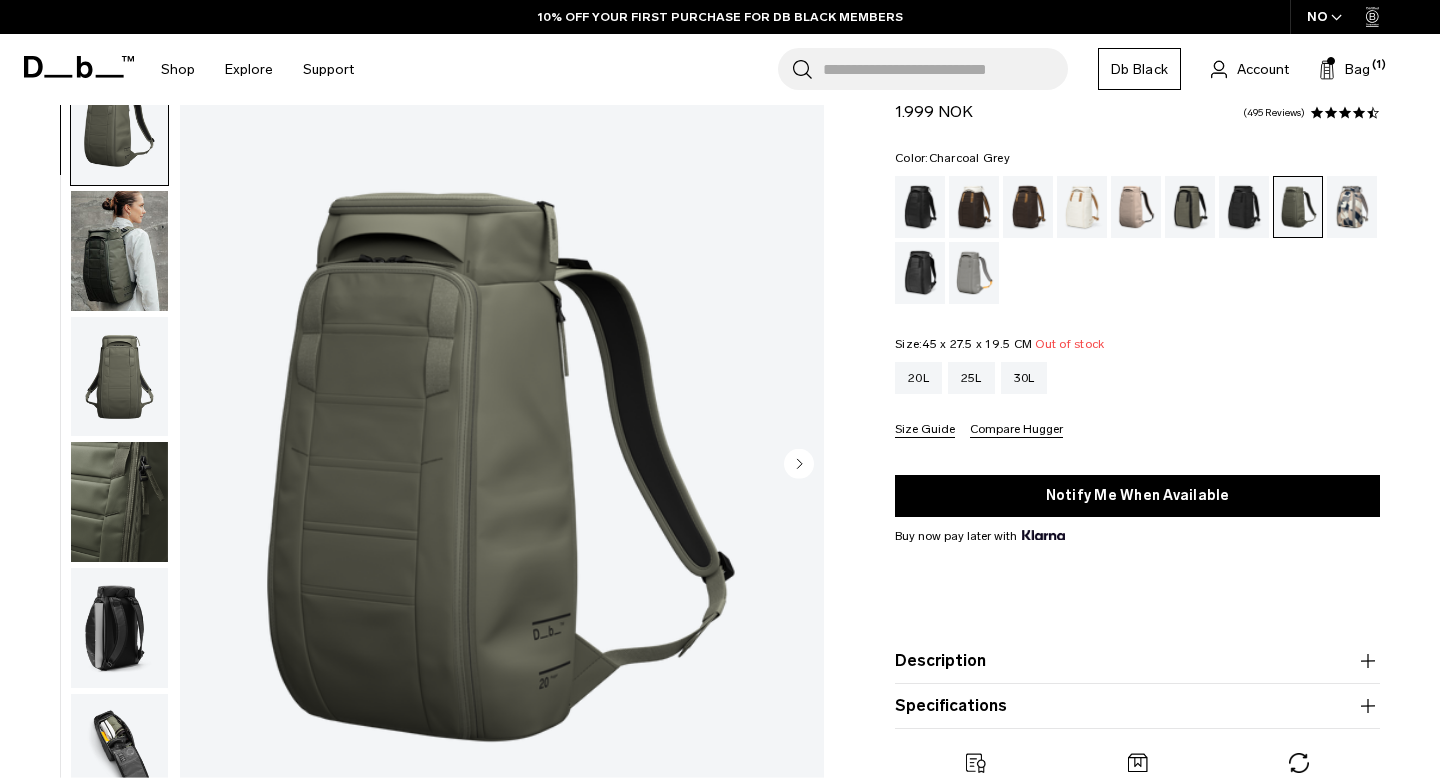 scroll, scrollTop: 71, scrollLeft: 0, axis: vertical 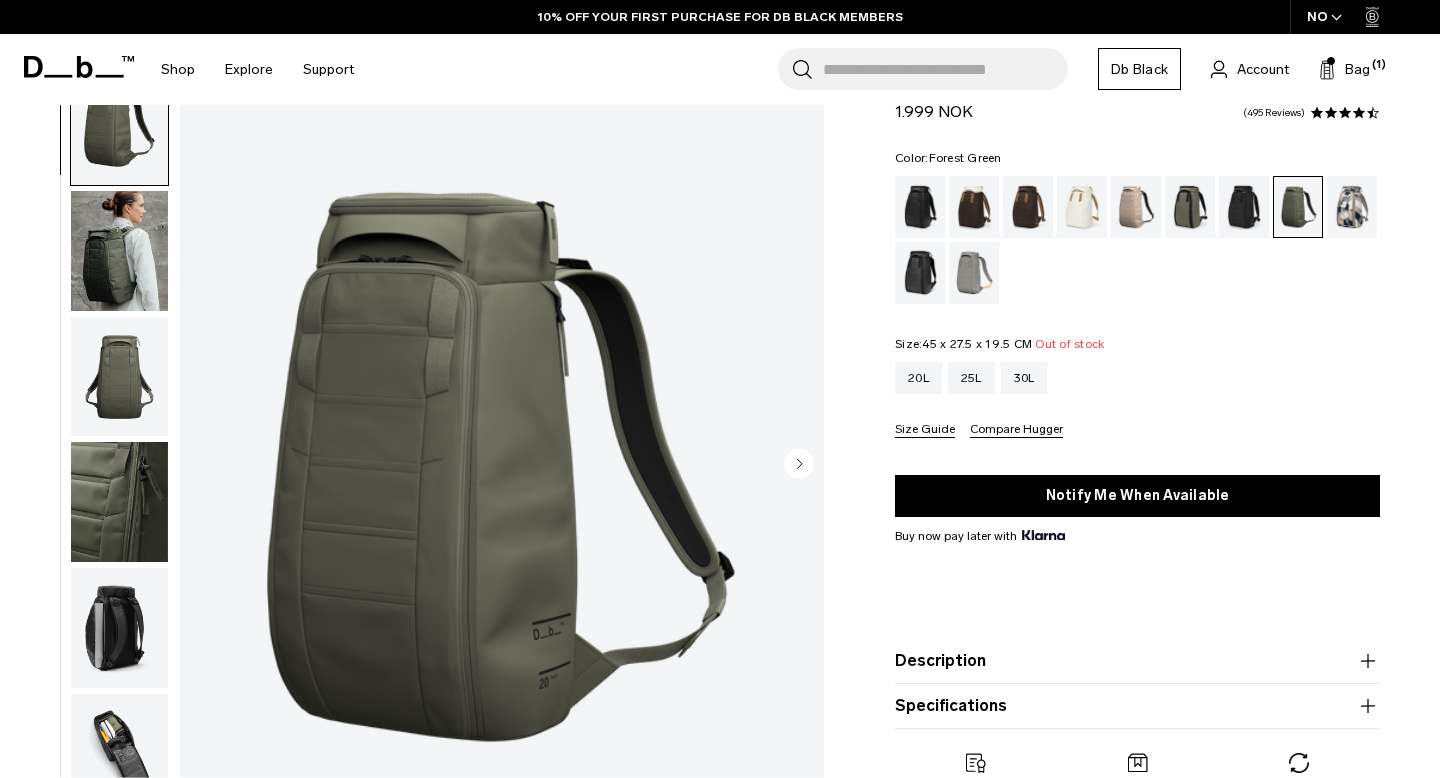 click at bounding box center [1190, 207] 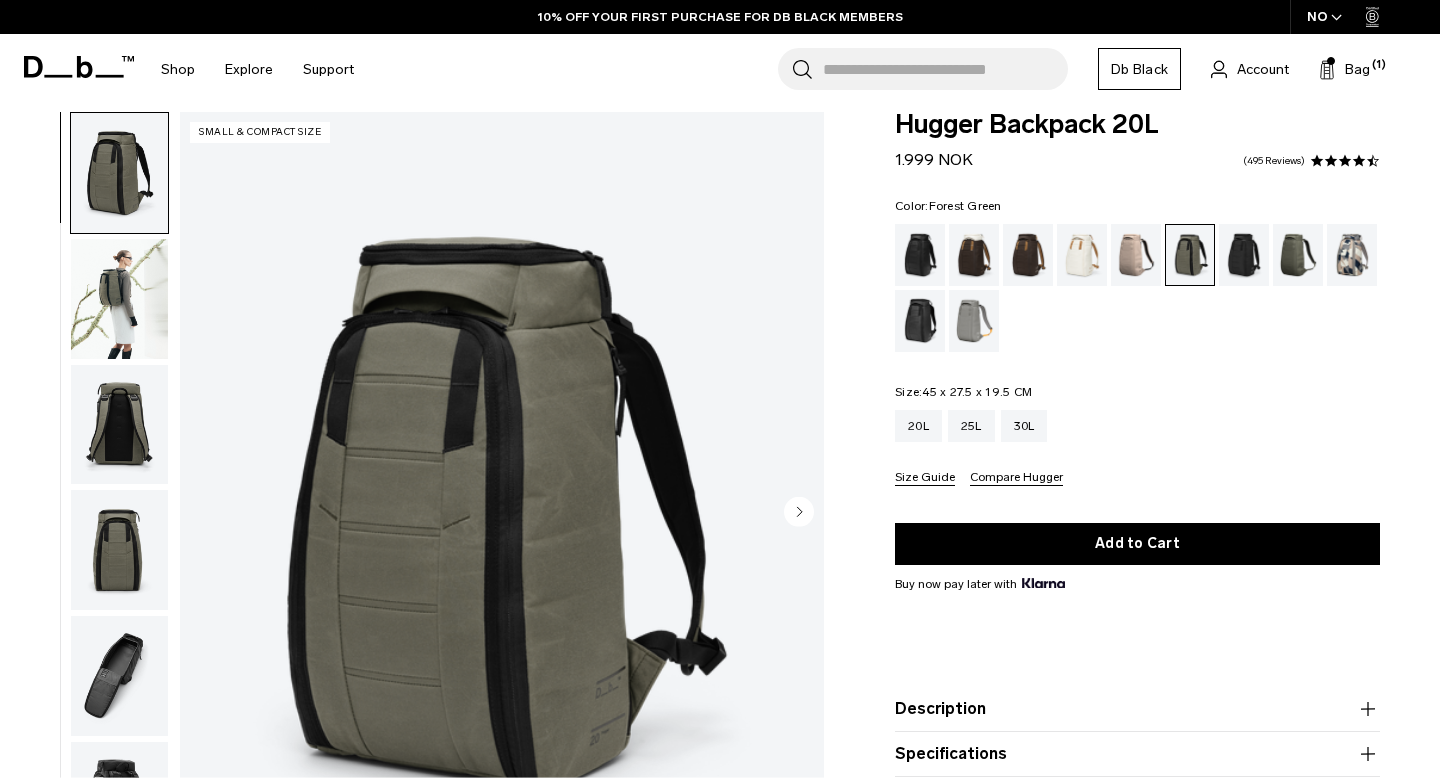 scroll, scrollTop: 46, scrollLeft: 0, axis: vertical 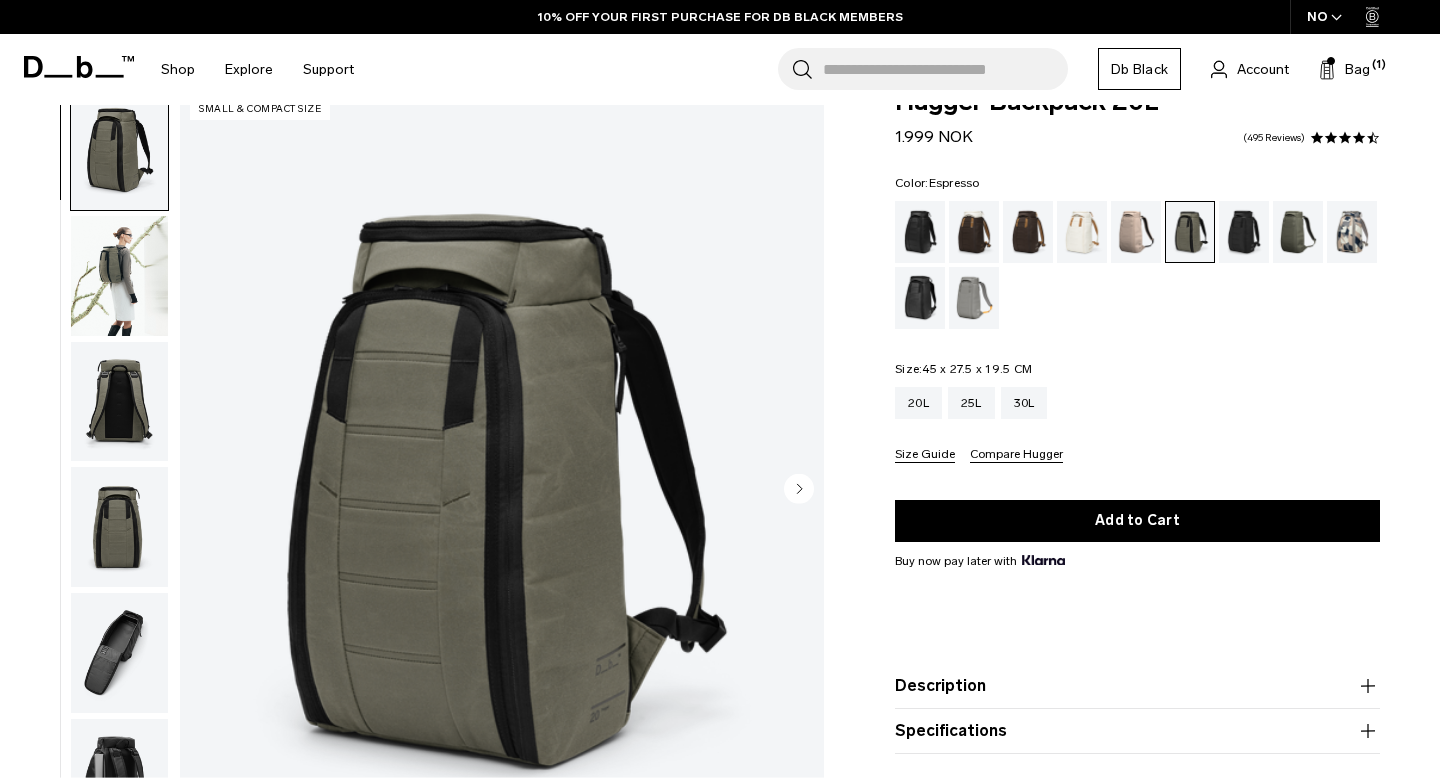 click at bounding box center (1028, 232) 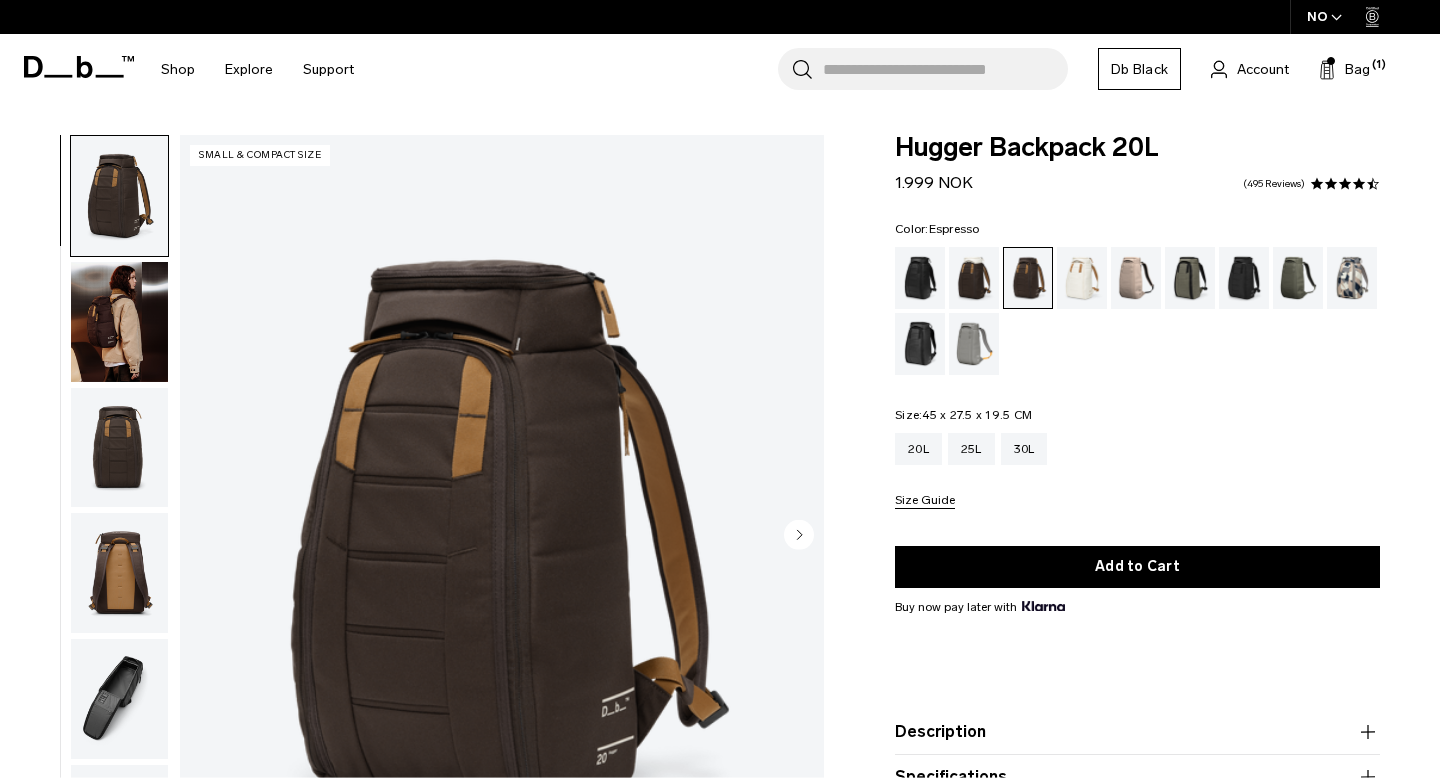 scroll, scrollTop: 0, scrollLeft: 0, axis: both 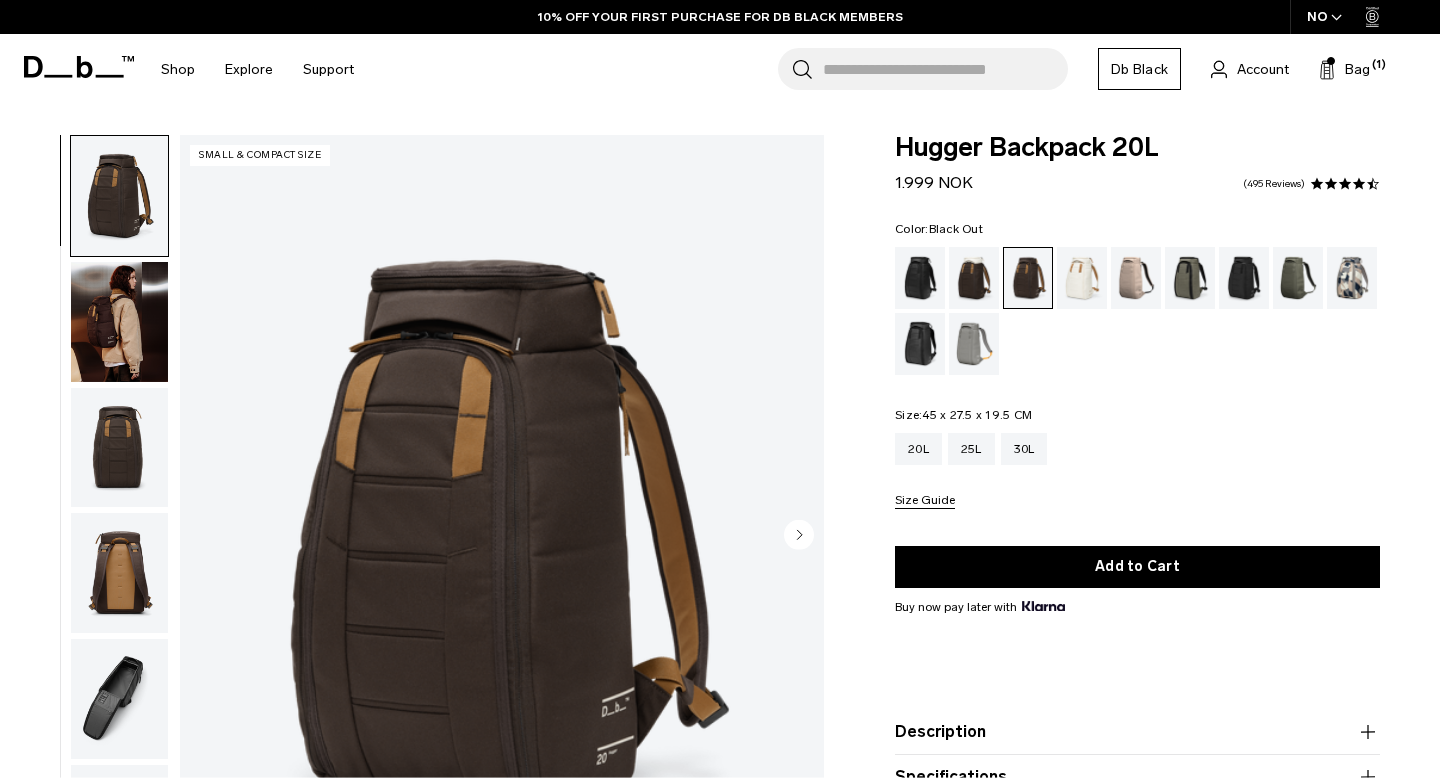 click at bounding box center (920, 278) 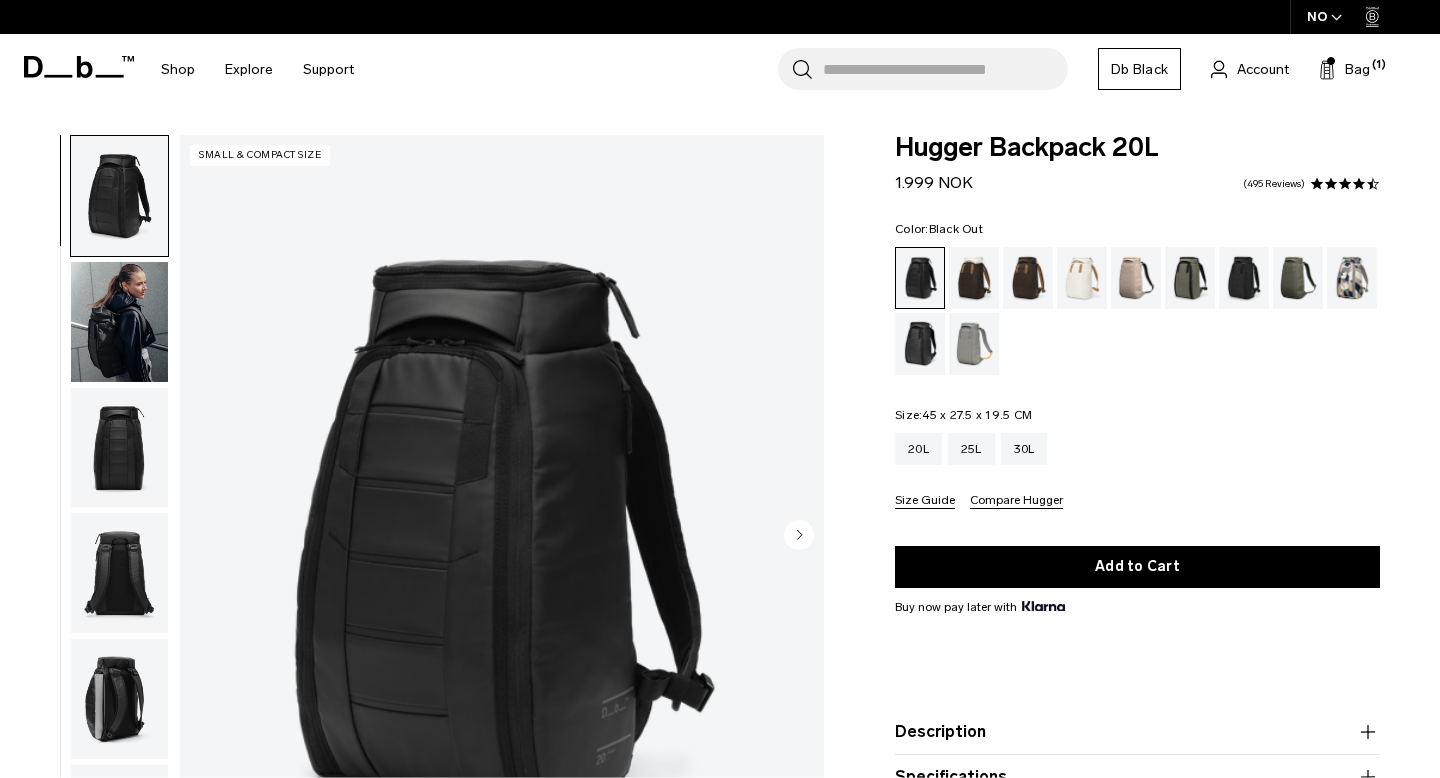 scroll, scrollTop: 0, scrollLeft: 0, axis: both 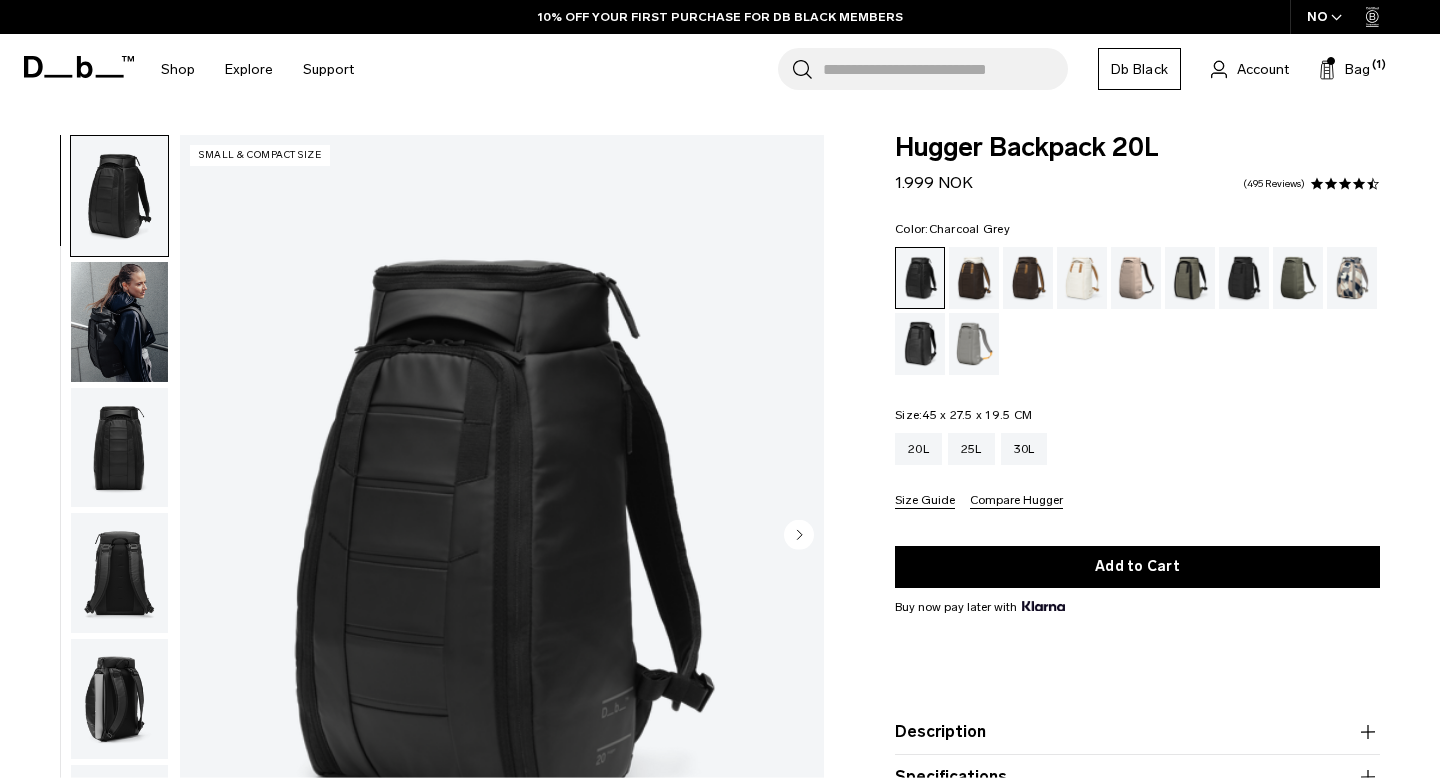 click at bounding box center [1244, 278] 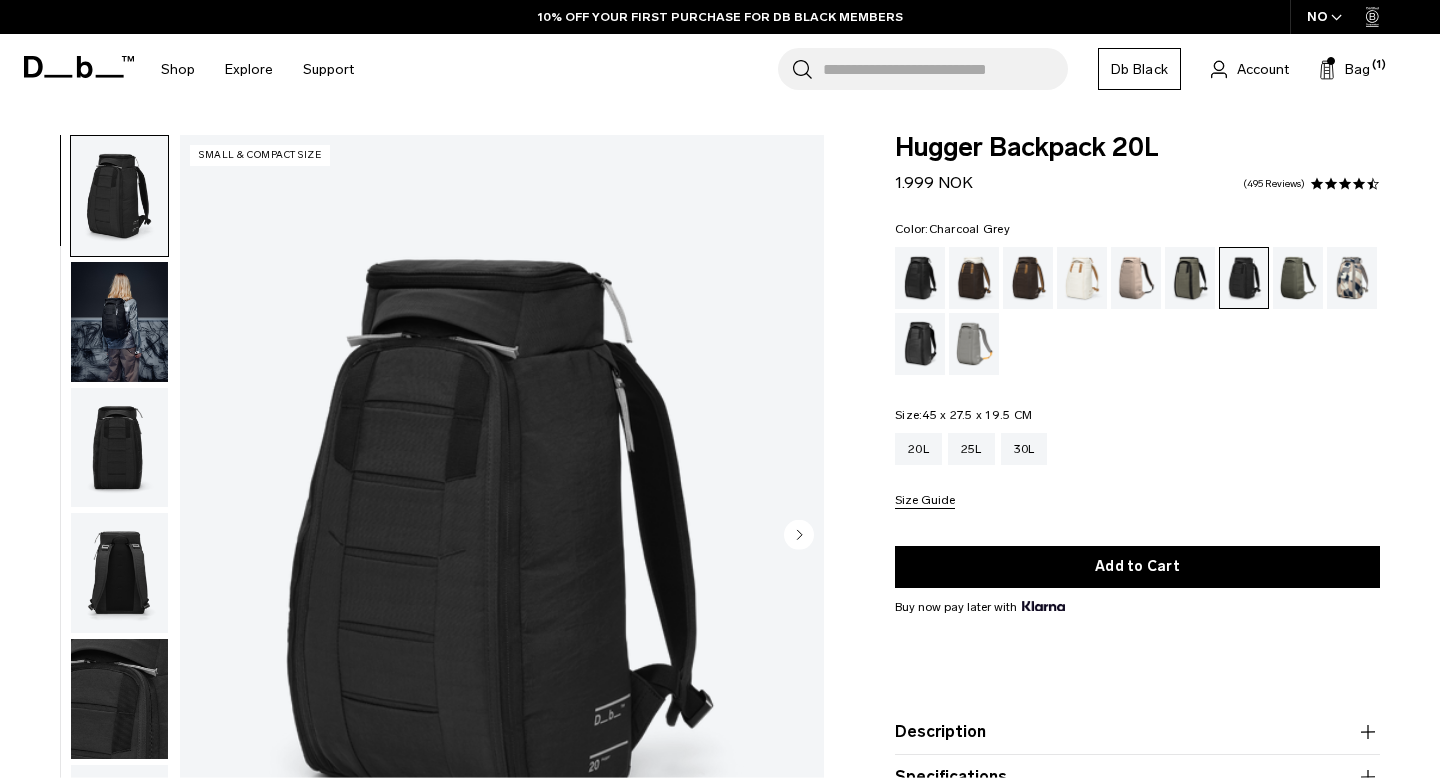 scroll, scrollTop: 48, scrollLeft: 0, axis: vertical 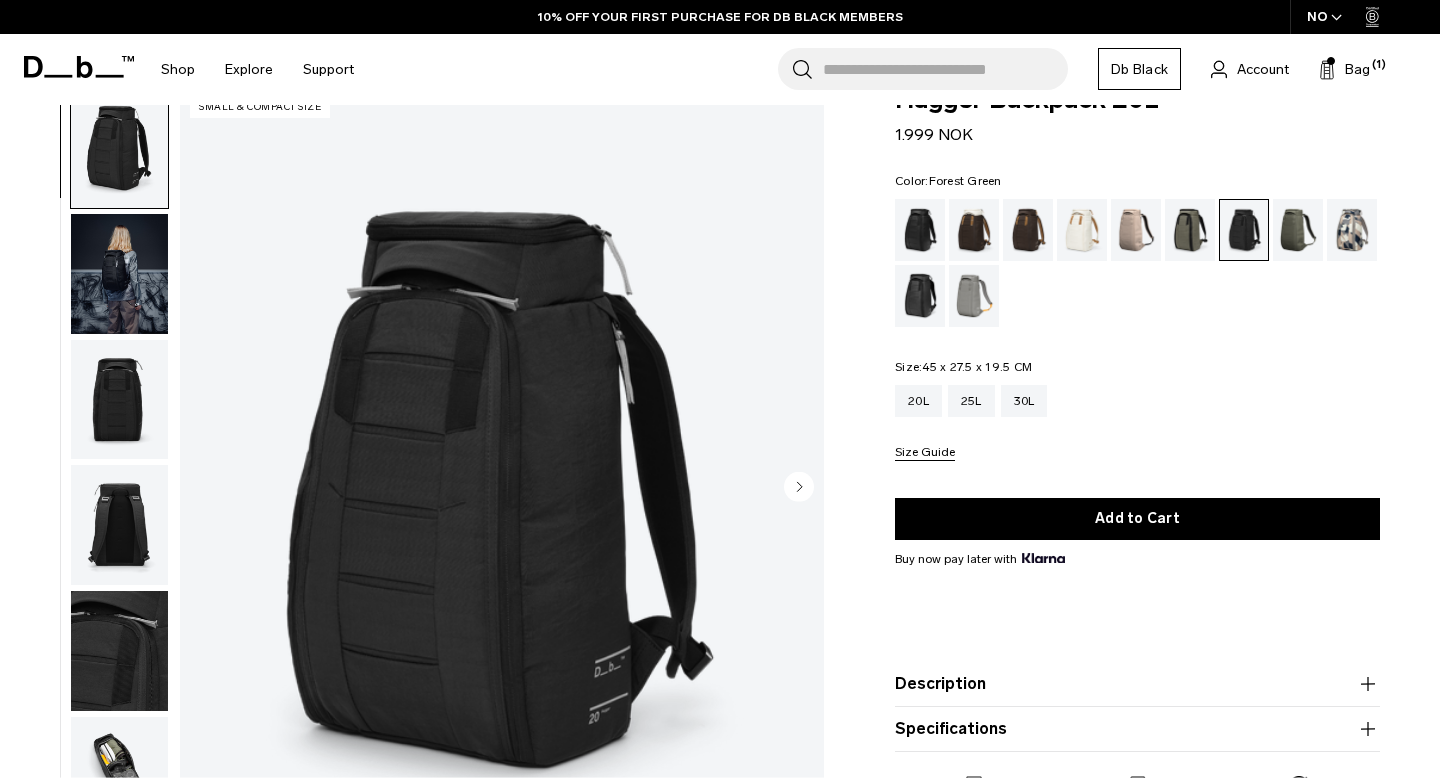 click at bounding box center (1190, 230) 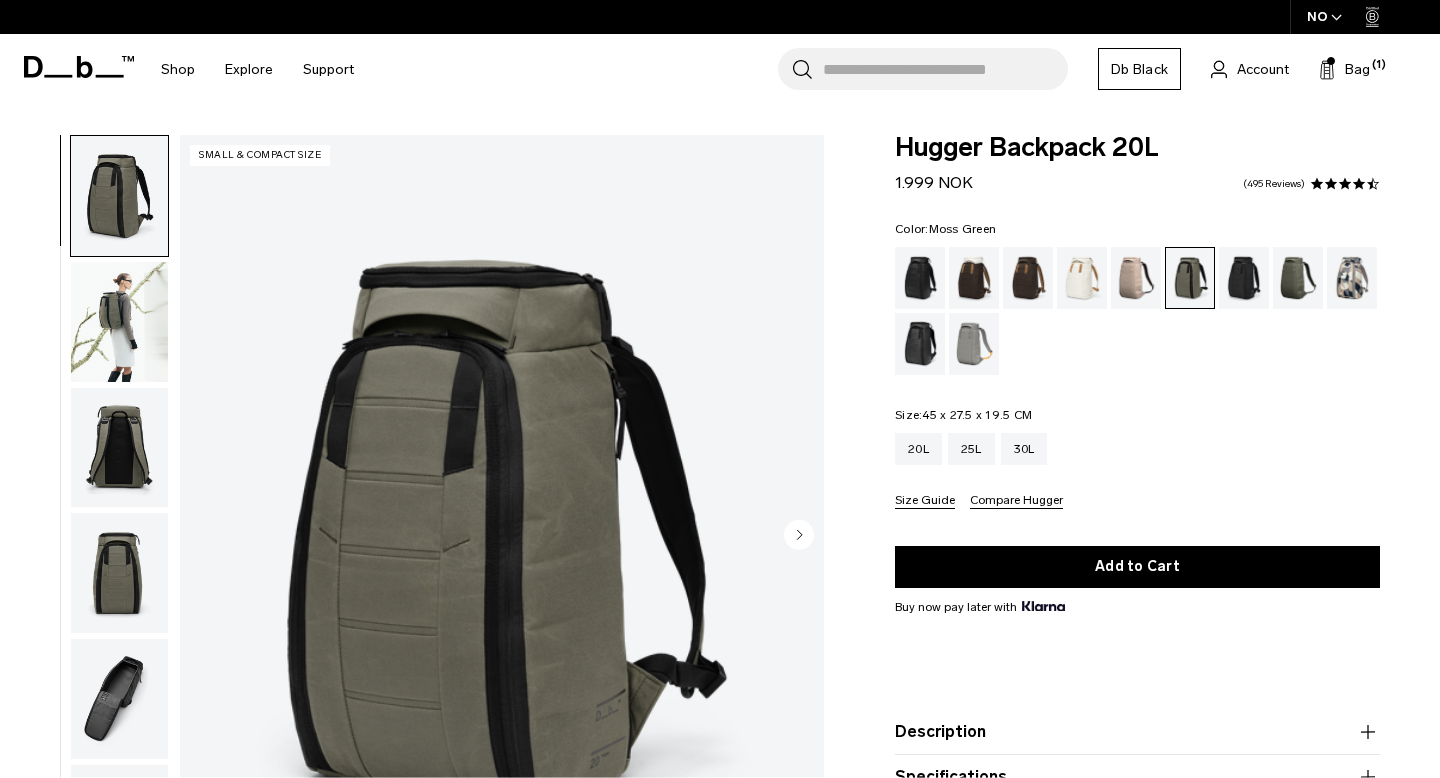 scroll, scrollTop: 0, scrollLeft: 0, axis: both 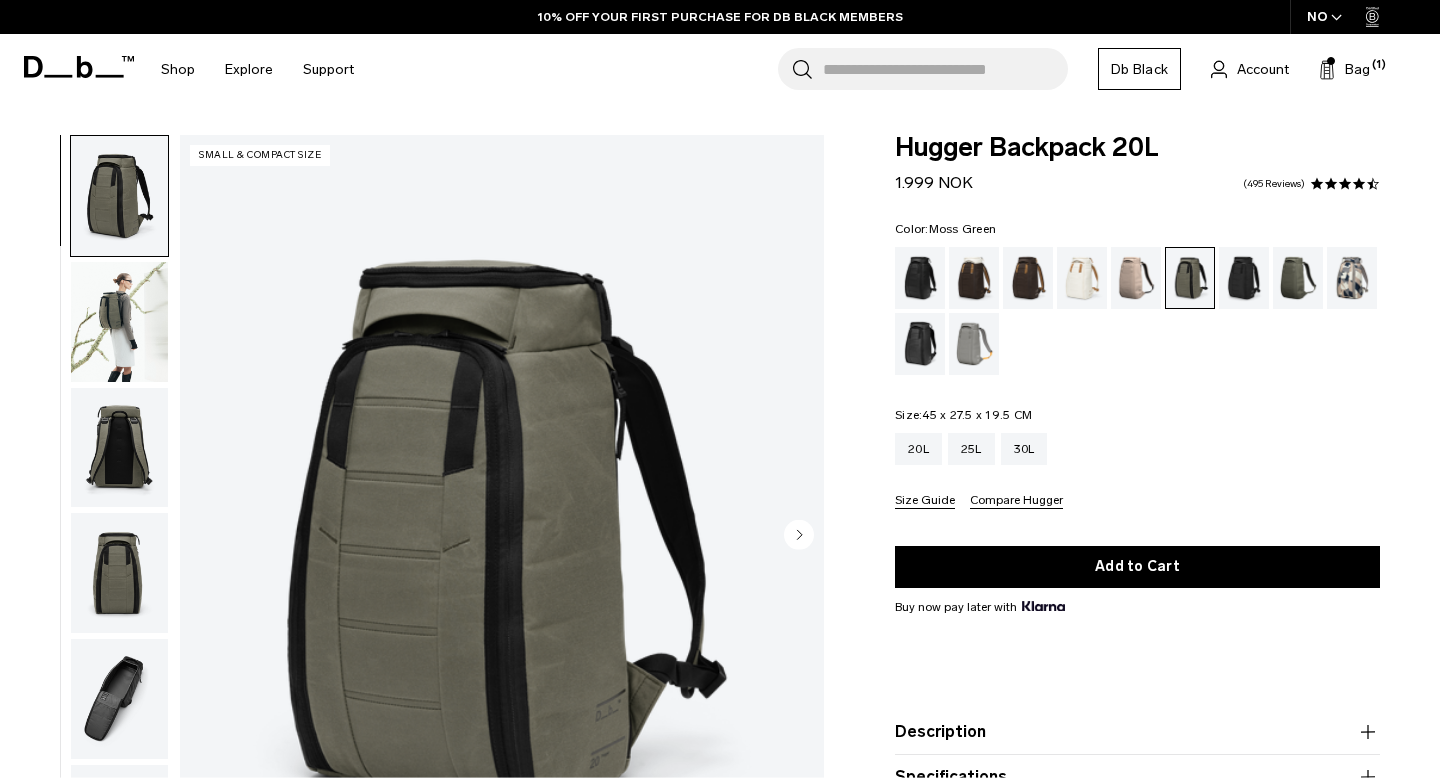click at bounding box center (1298, 278) 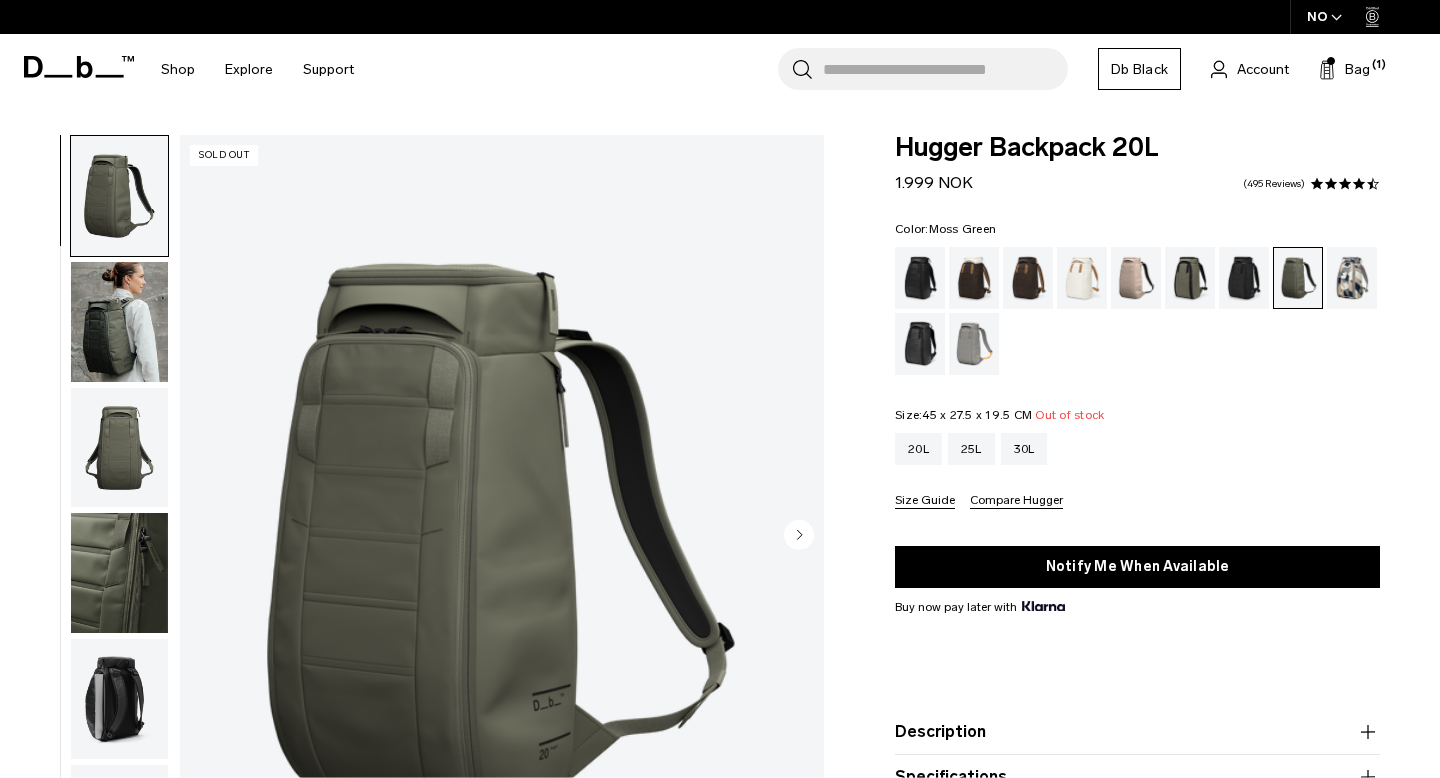 scroll, scrollTop: 0, scrollLeft: 0, axis: both 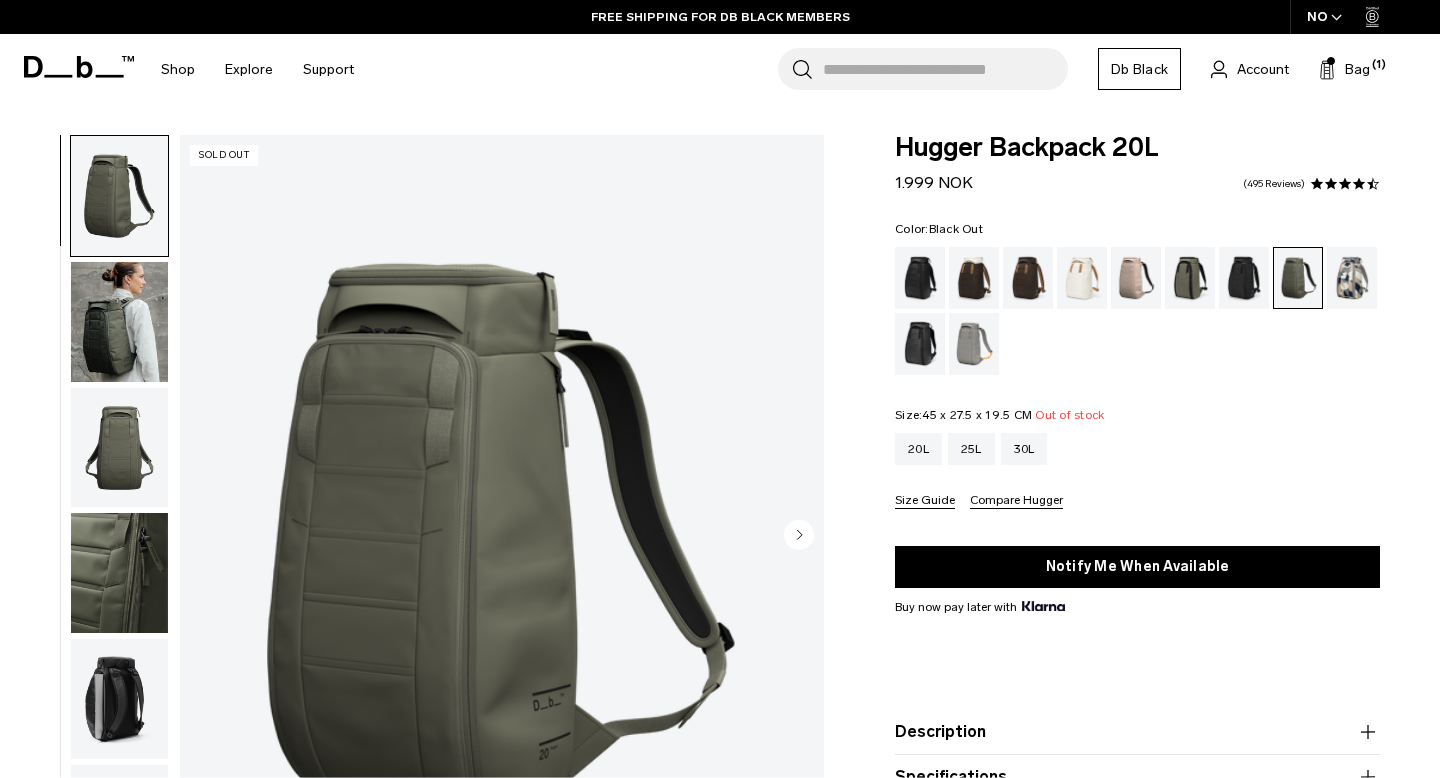 click at bounding box center [920, 278] 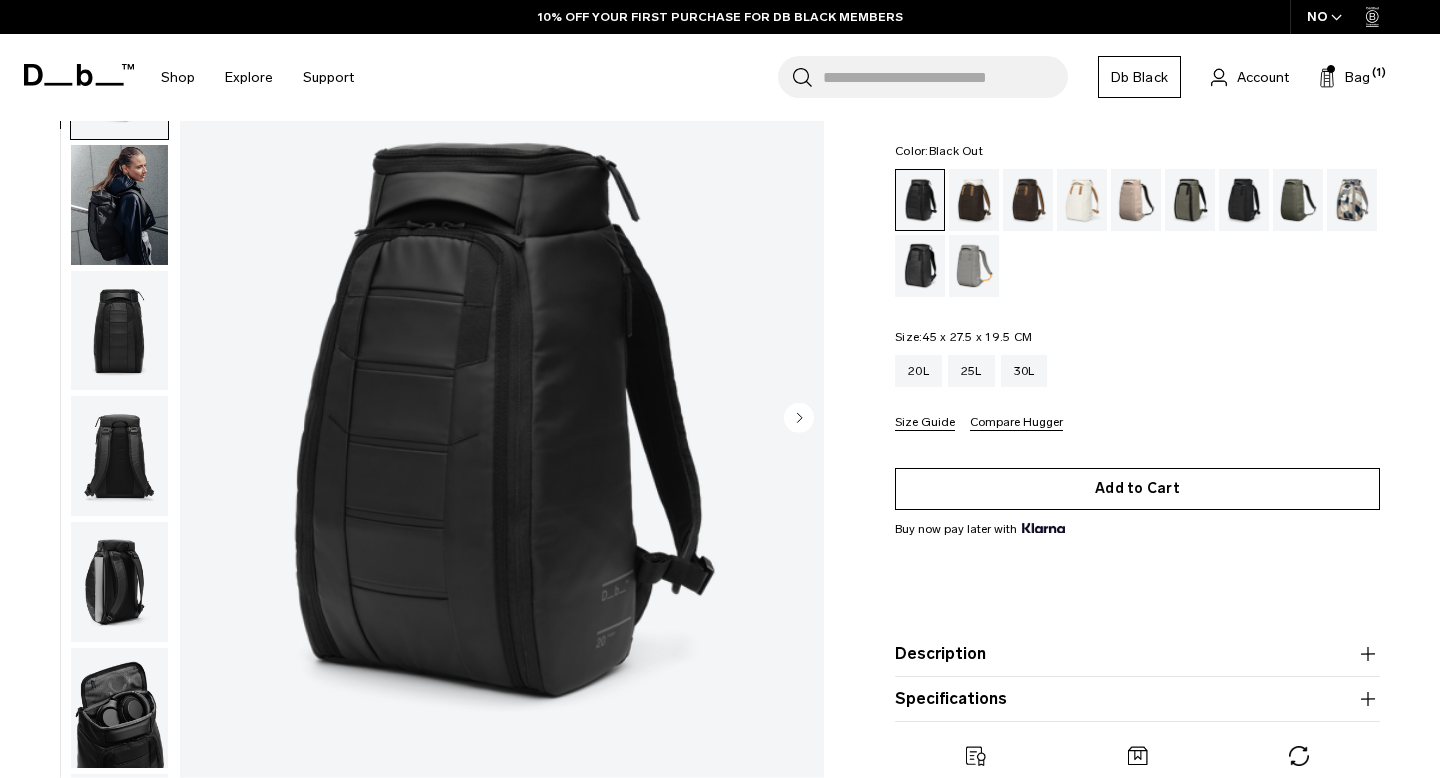 scroll, scrollTop: 116, scrollLeft: 0, axis: vertical 